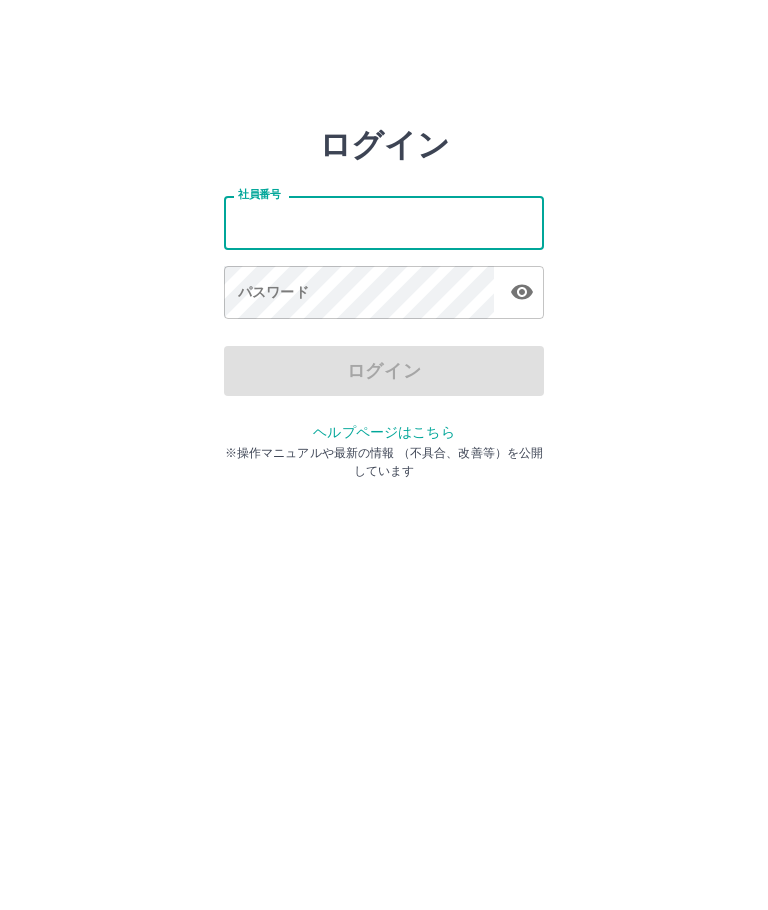 scroll, scrollTop: 0, scrollLeft: 0, axis: both 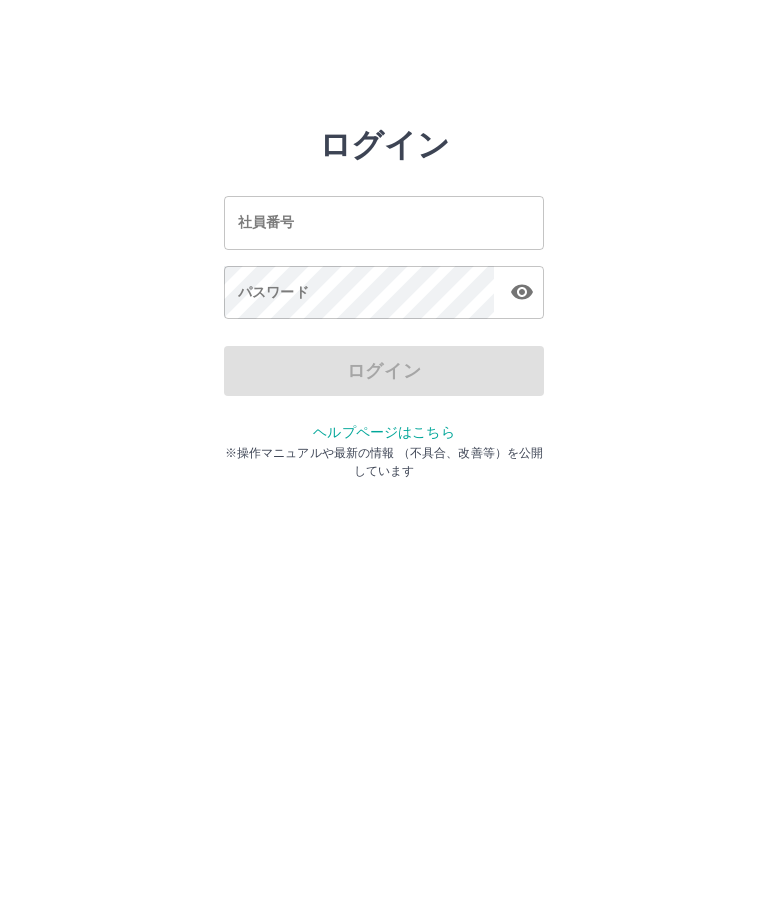 click on "社員番号 社員番号" at bounding box center [384, 222] 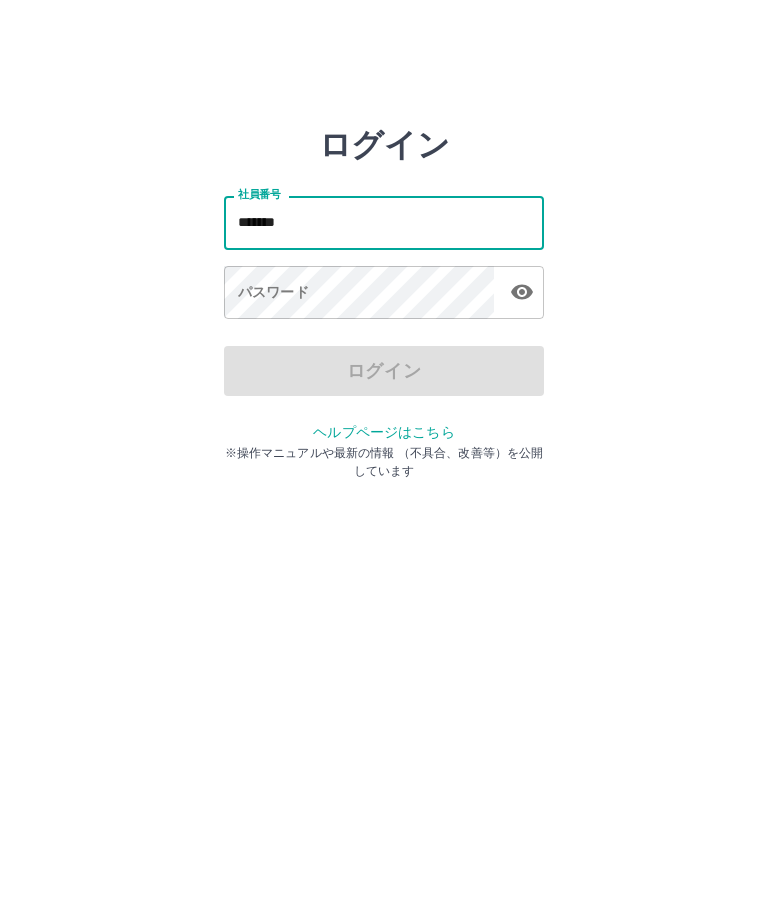 type on "*******" 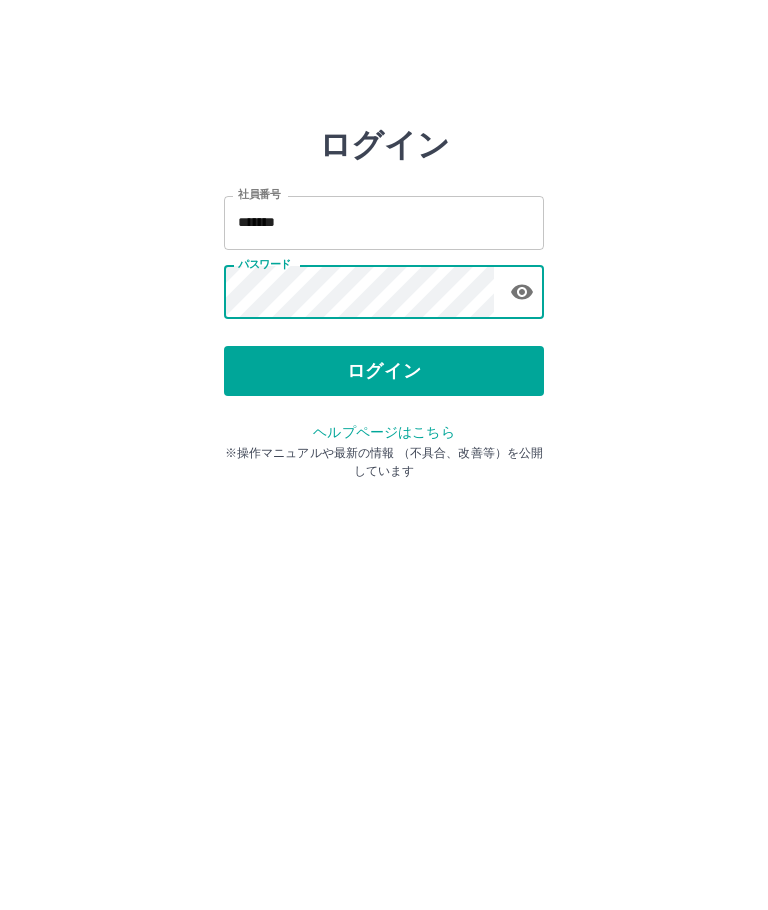 click on "ログイン" at bounding box center (384, 371) 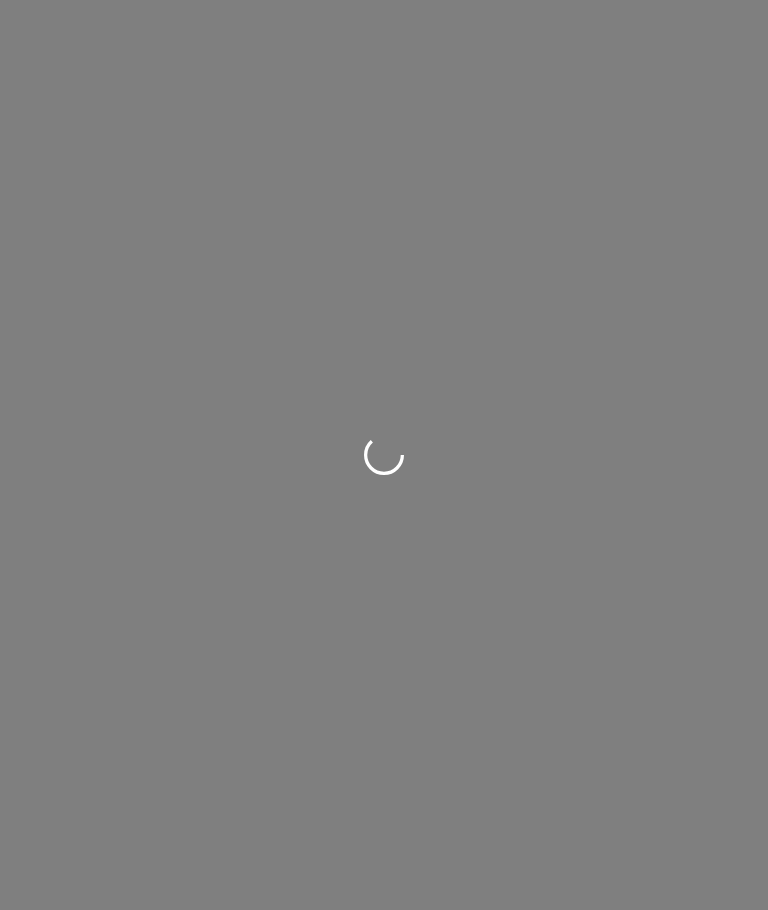 scroll, scrollTop: 0, scrollLeft: 0, axis: both 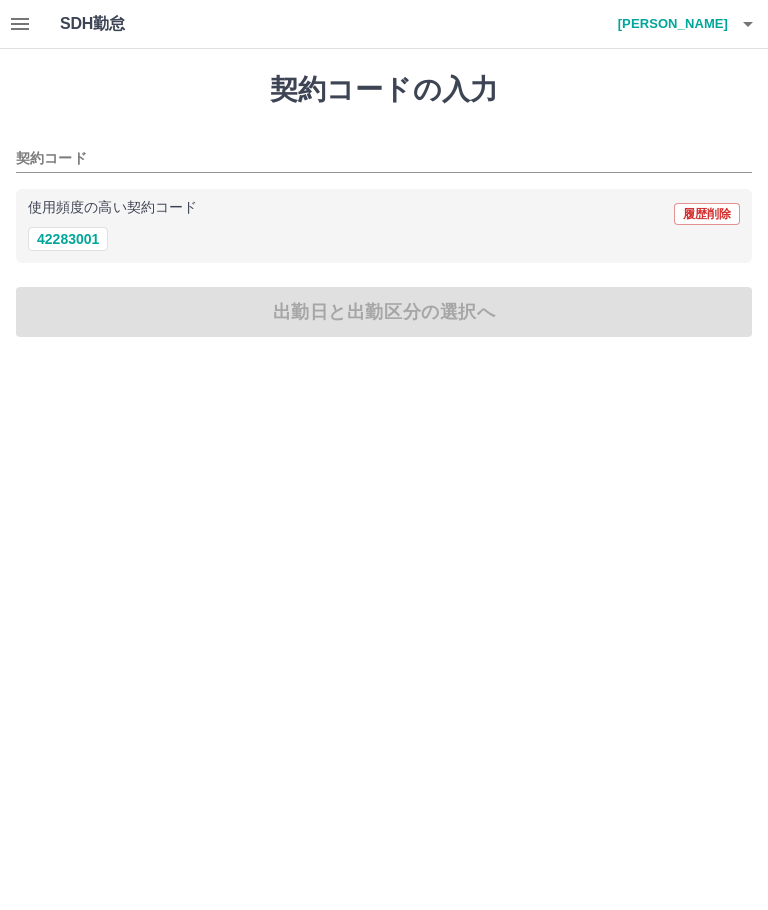 click on "42283001" at bounding box center (68, 239) 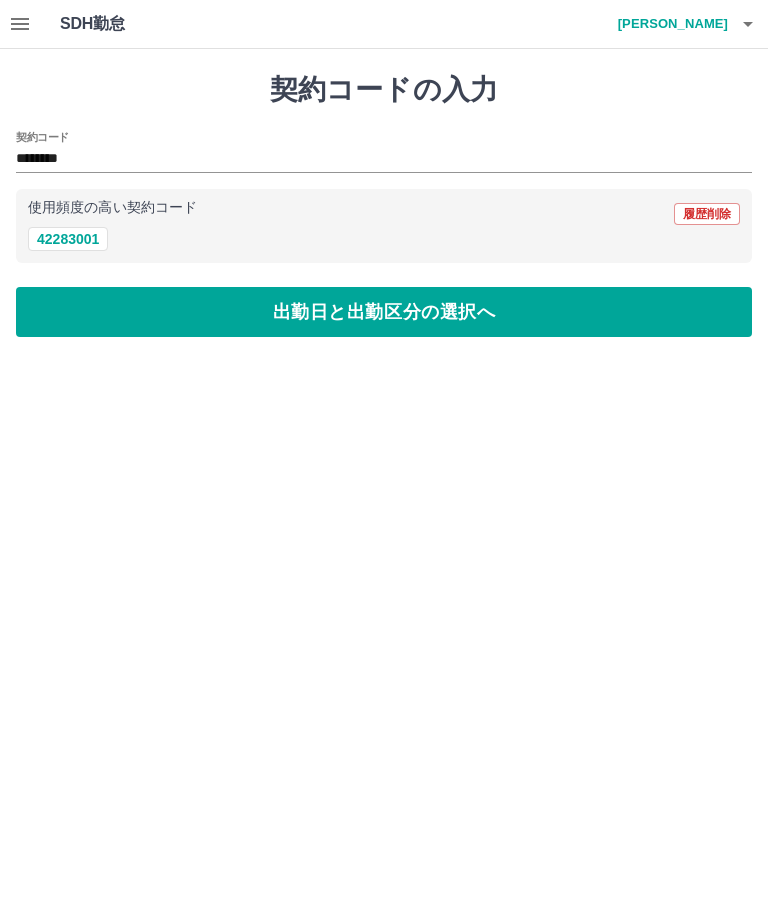 click on "出勤日と出勤区分の選択へ" at bounding box center [384, 312] 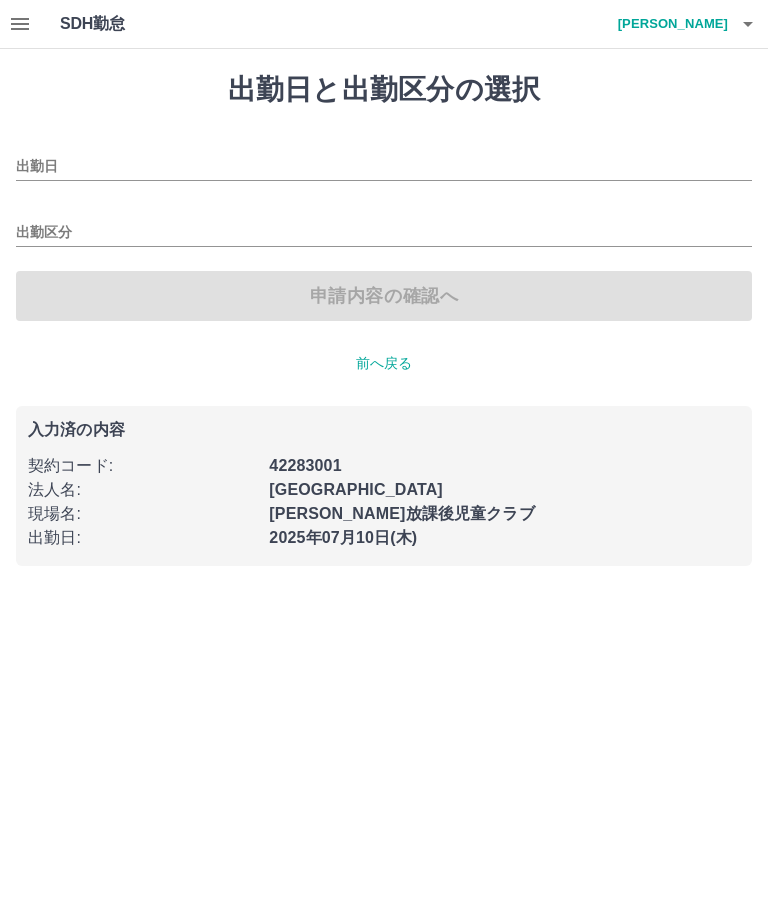 type on "**********" 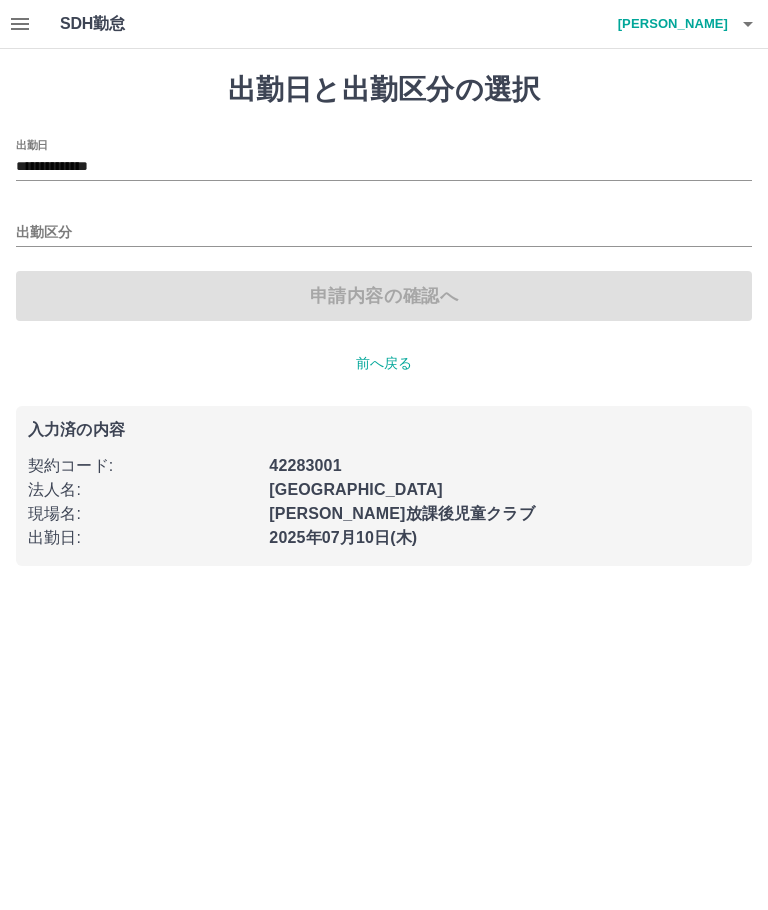 click on "出勤区分" at bounding box center (384, 226) 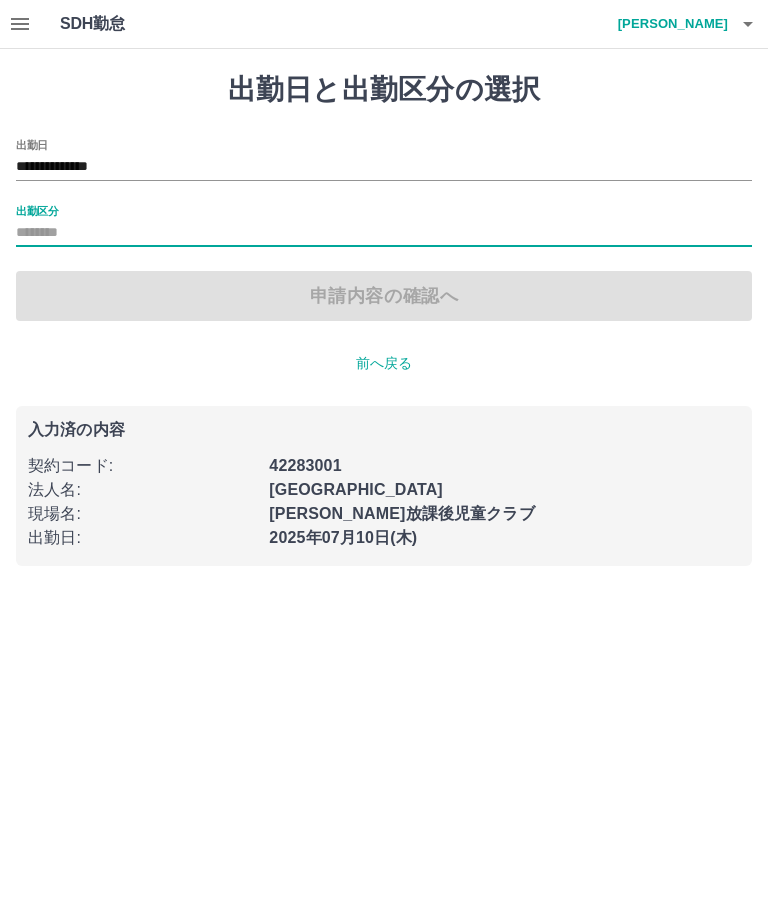 click on "出勤区分" at bounding box center (384, 233) 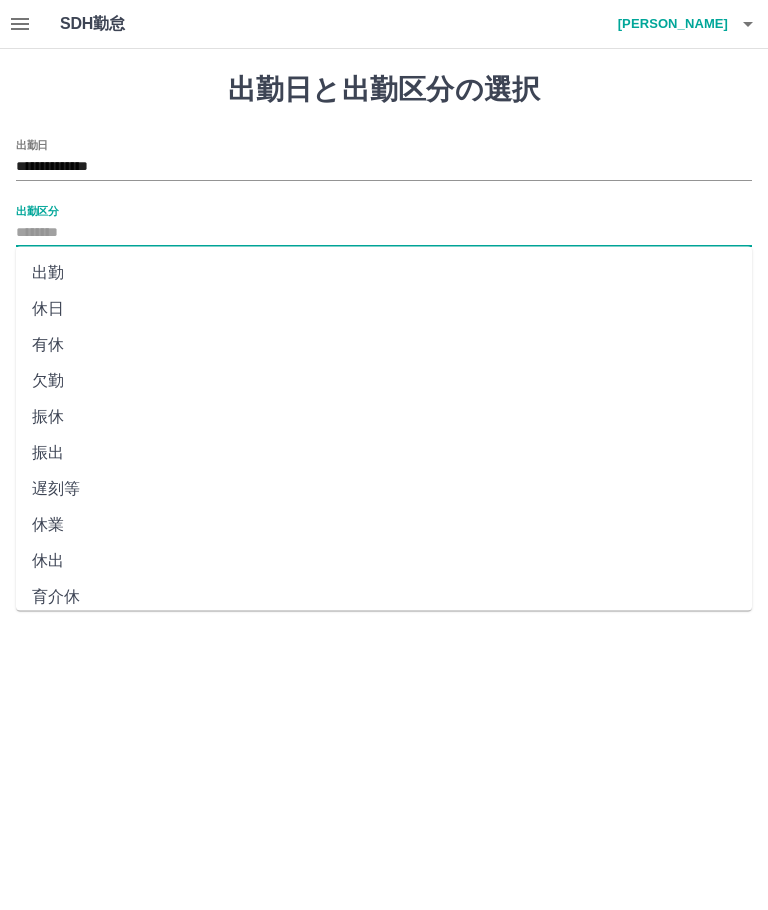 click on "出勤" at bounding box center [384, 273] 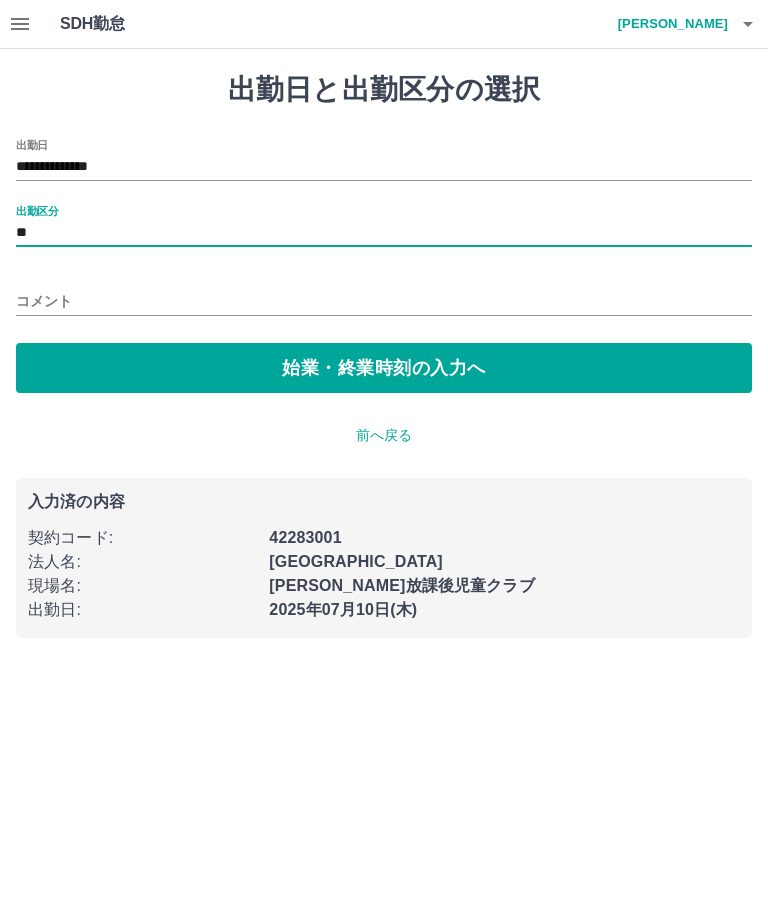 click on "始業・終業時刻の入力へ" at bounding box center [384, 368] 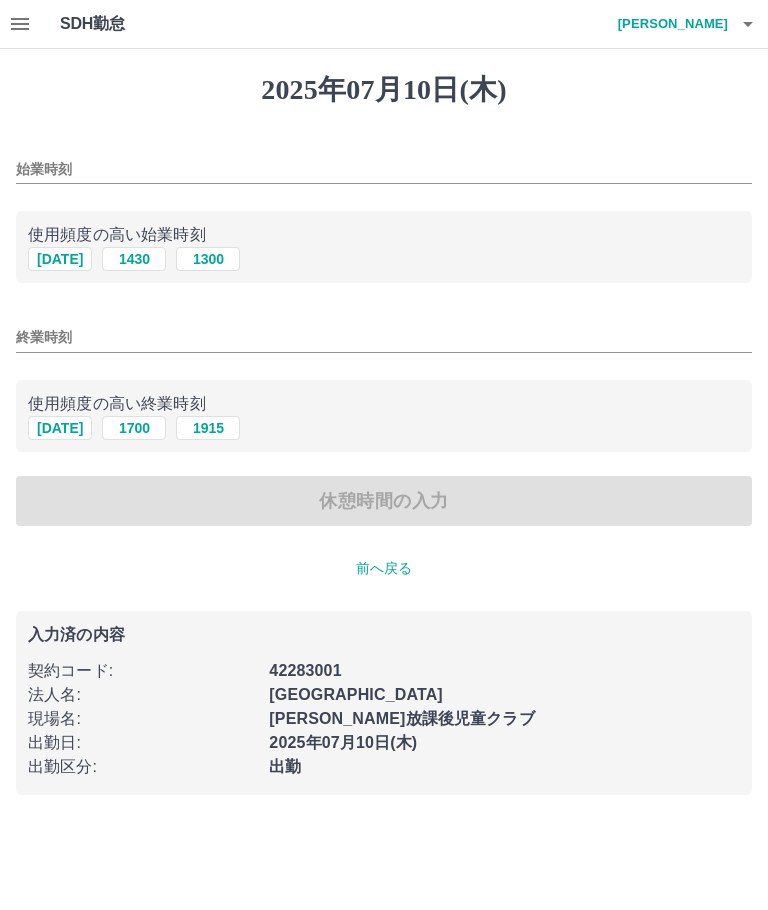 click on "[DATE]" at bounding box center [60, 259] 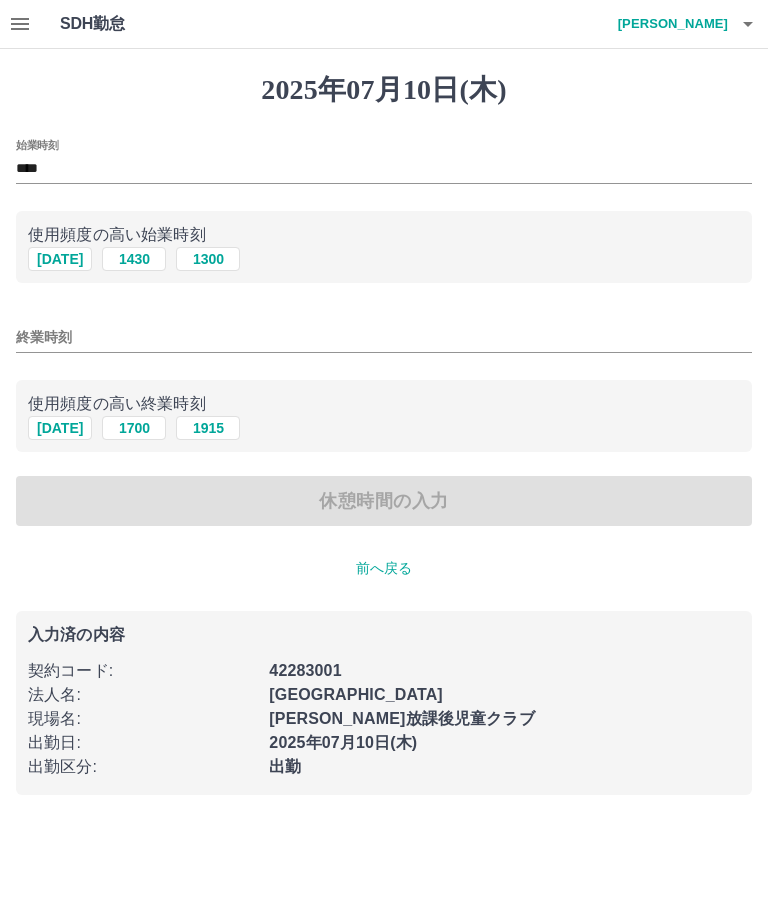 click on "1700" at bounding box center (134, 428) 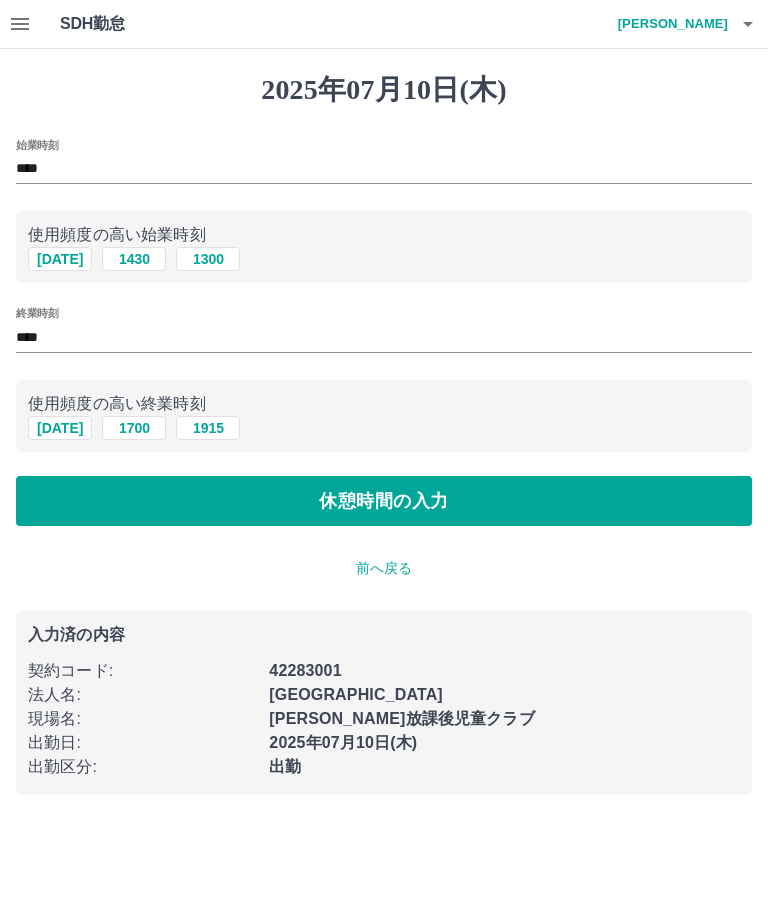 click on "休憩時間の入力" at bounding box center [384, 501] 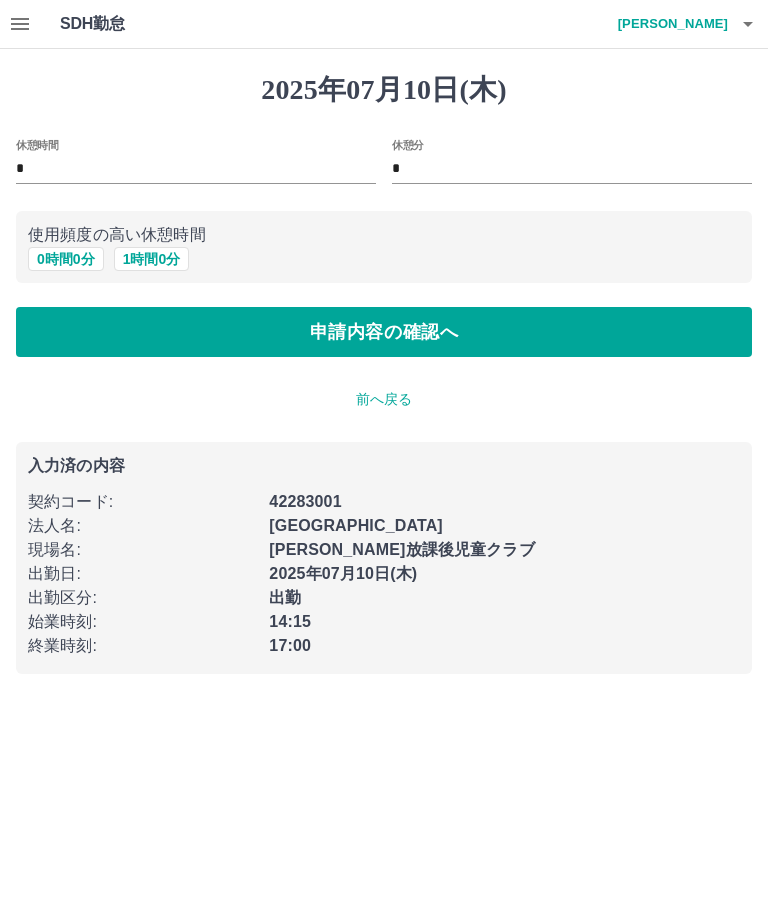 click on "申請内容の確認へ" at bounding box center (384, 332) 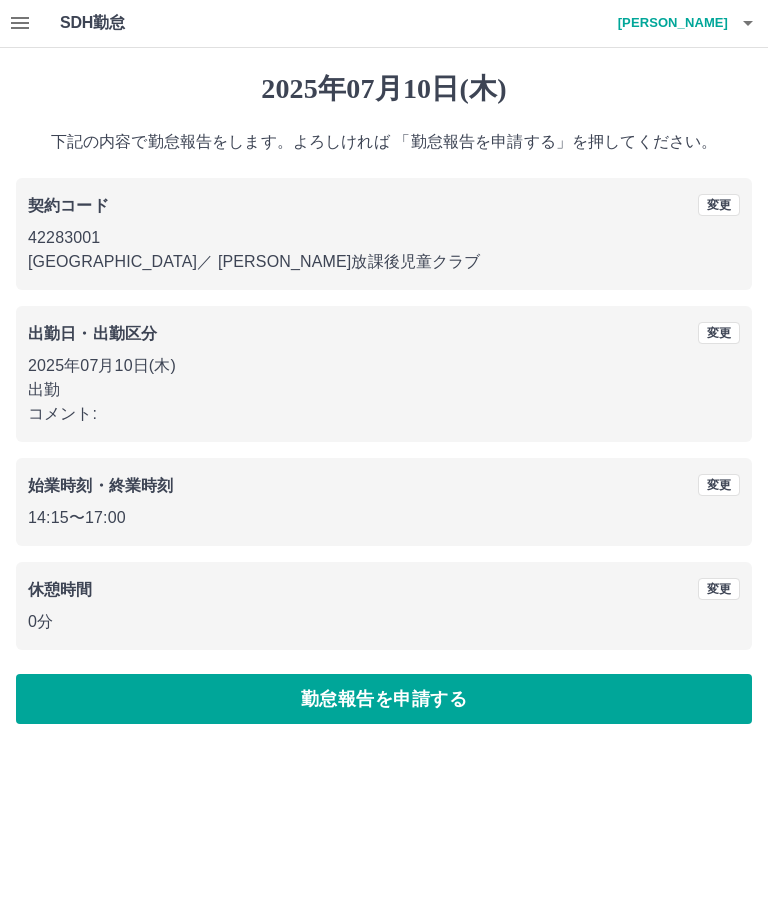 click on "勤怠報告を申請する" at bounding box center [384, 700] 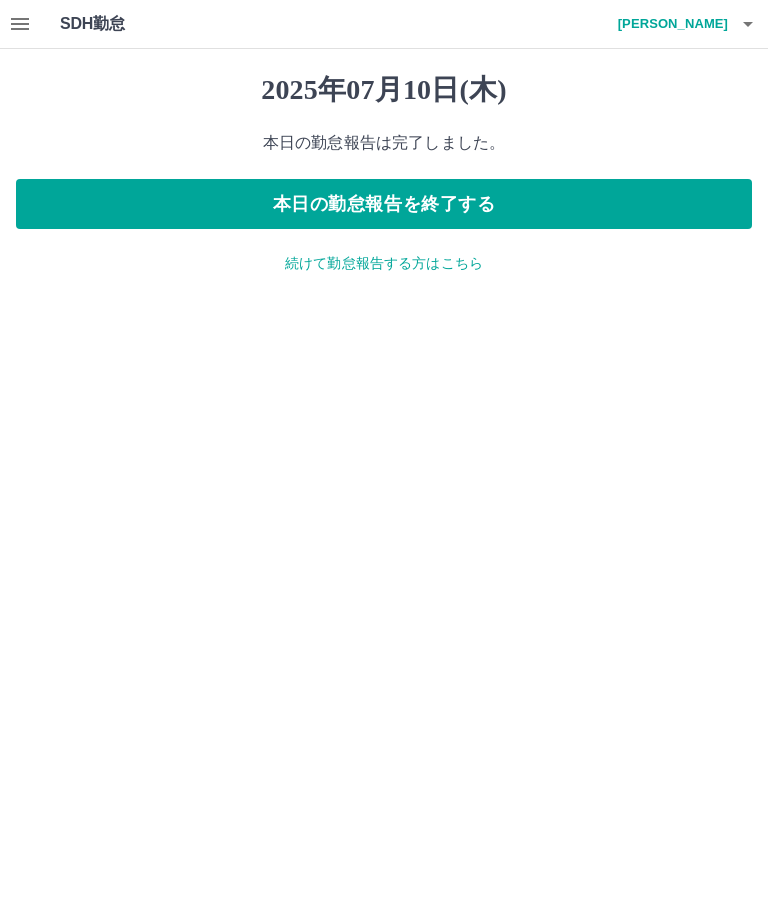 click on "本日の勤怠報告を終了する" at bounding box center [384, 204] 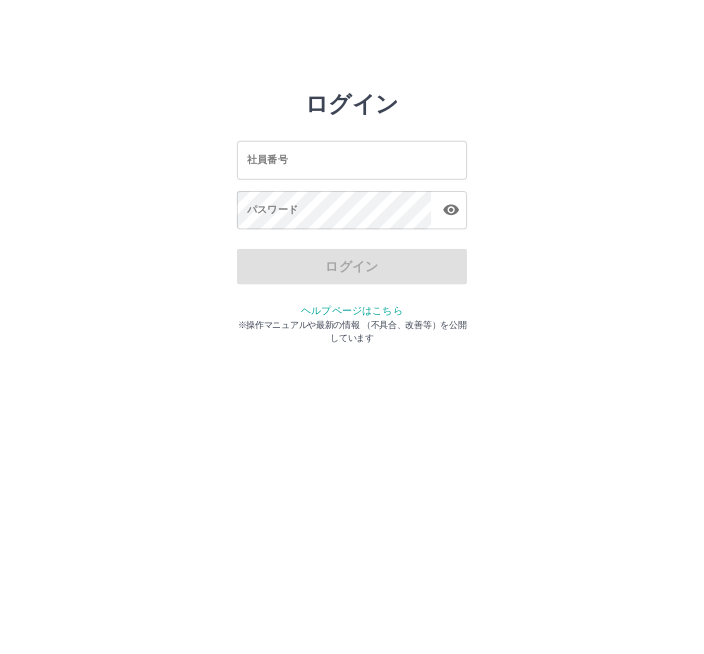 scroll, scrollTop: 0, scrollLeft: 0, axis: both 